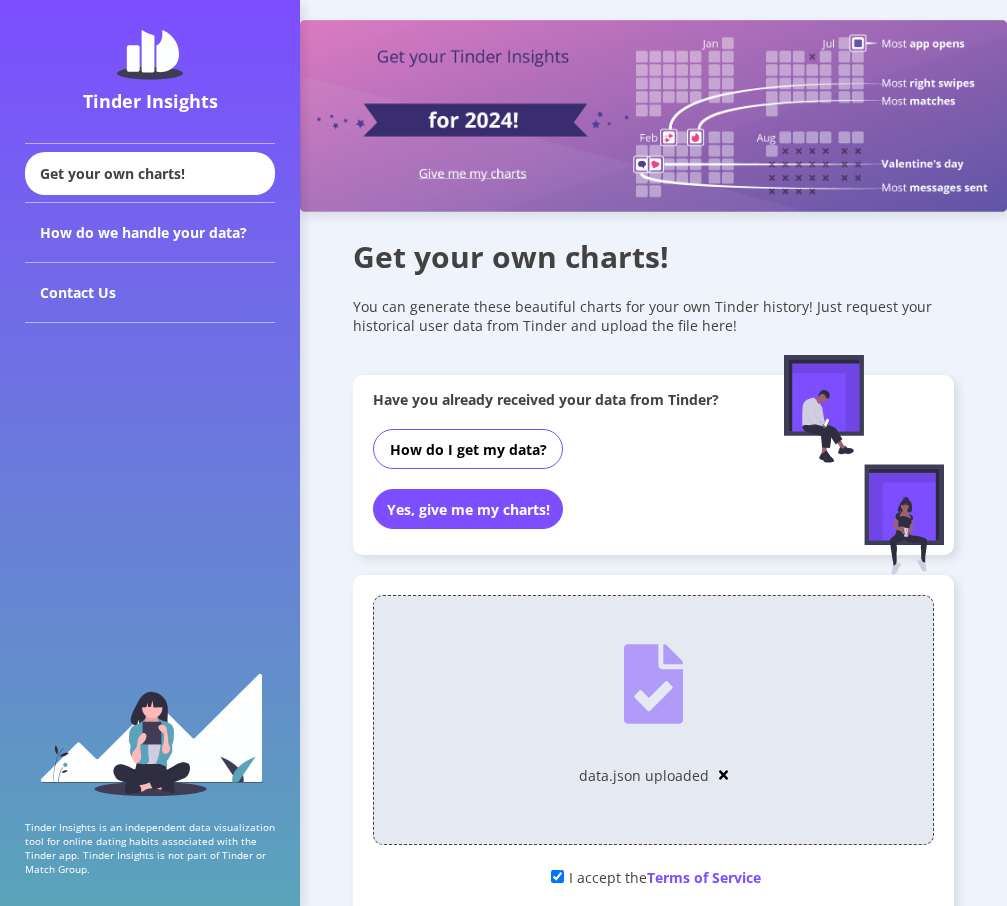 scroll, scrollTop: 227, scrollLeft: 0, axis: vertical 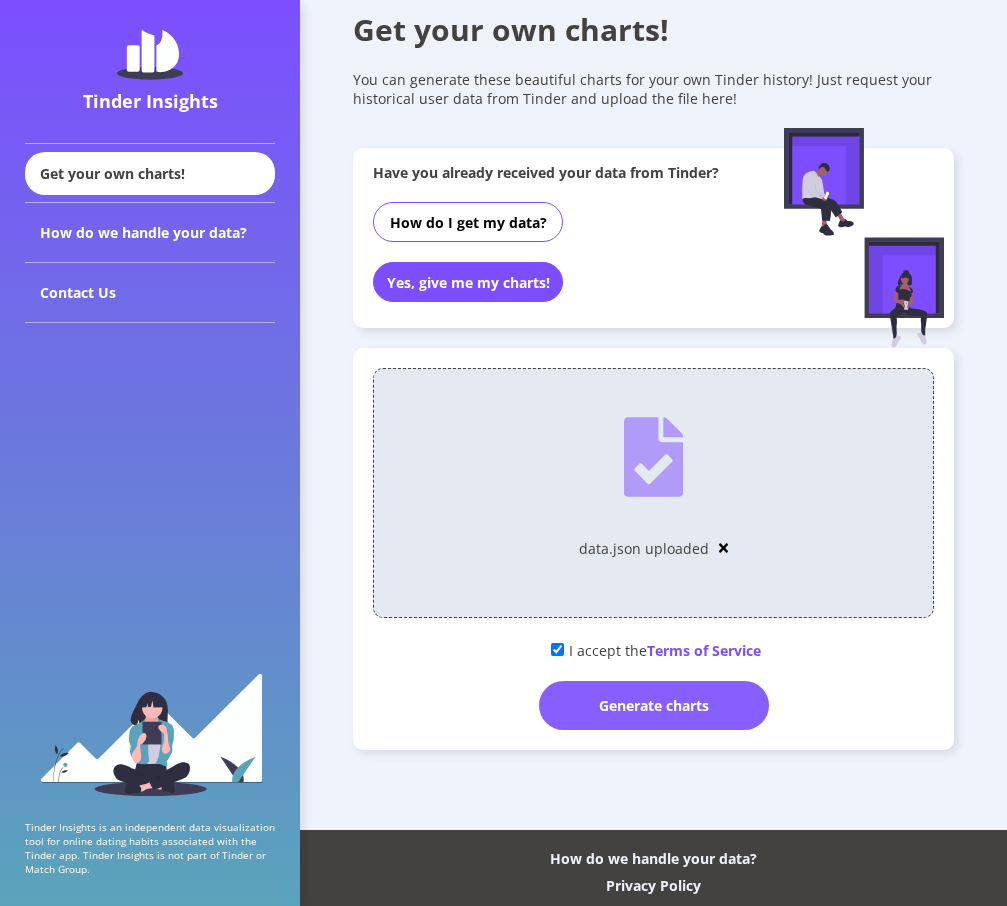 click on "Generate charts" at bounding box center [654, 705] 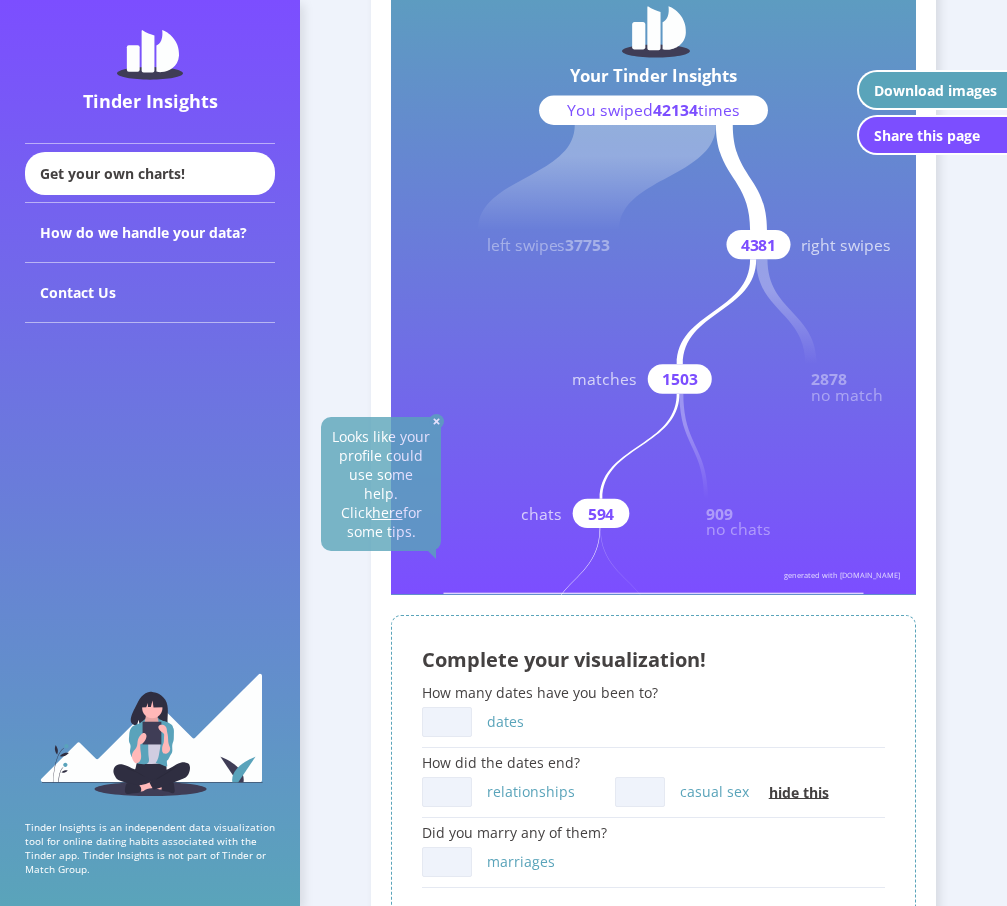 scroll, scrollTop: 363, scrollLeft: 0, axis: vertical 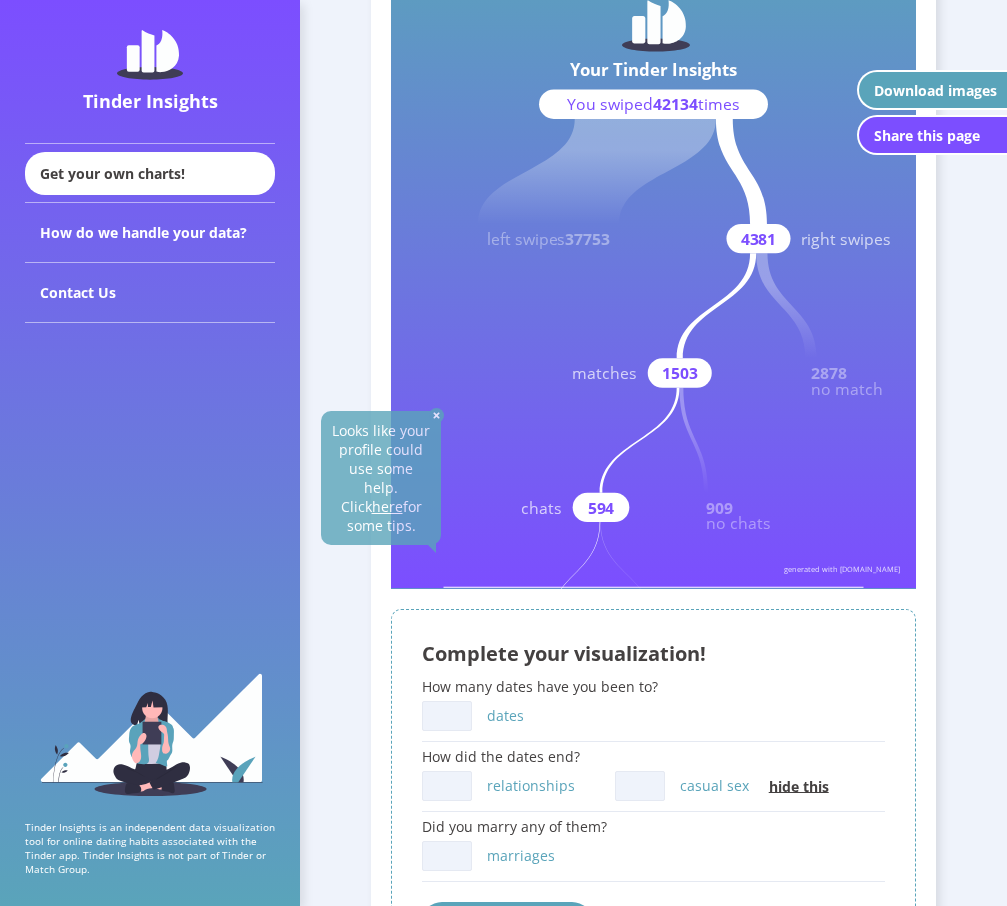 click at bounding box center (436, 415) 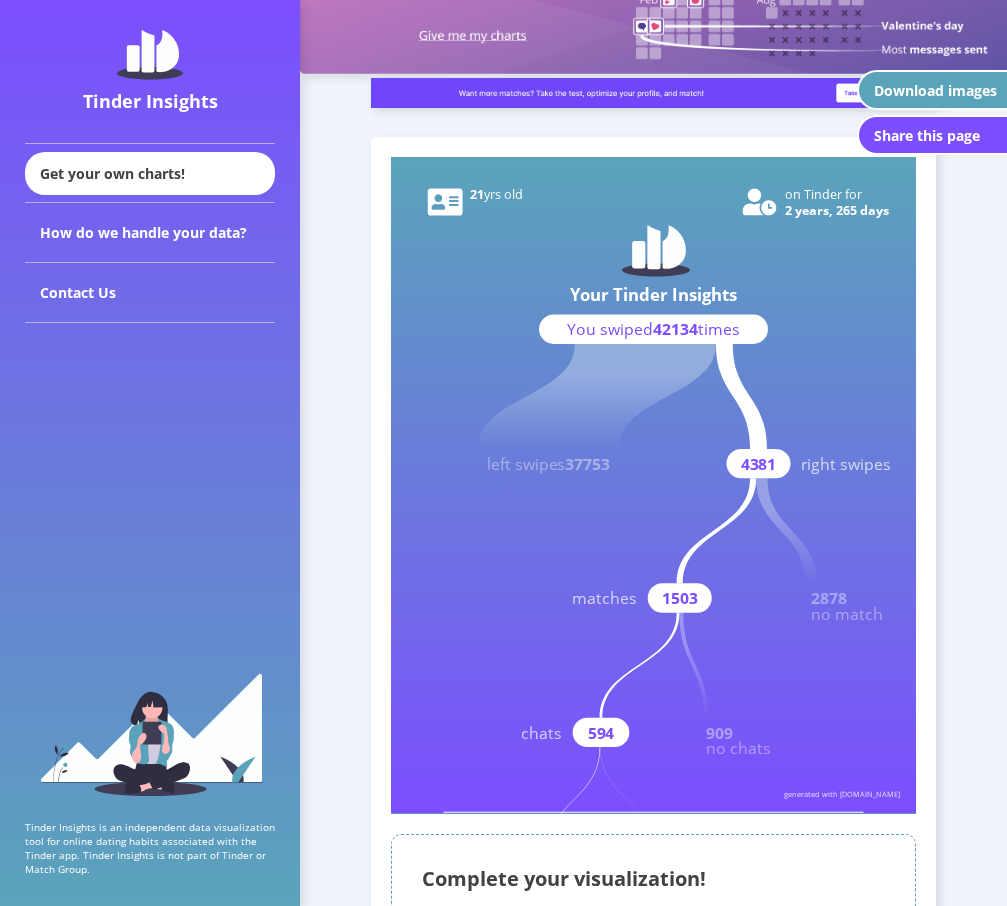 scroll, scrollTop: 137, scrollLeft: 0, axis: vertical 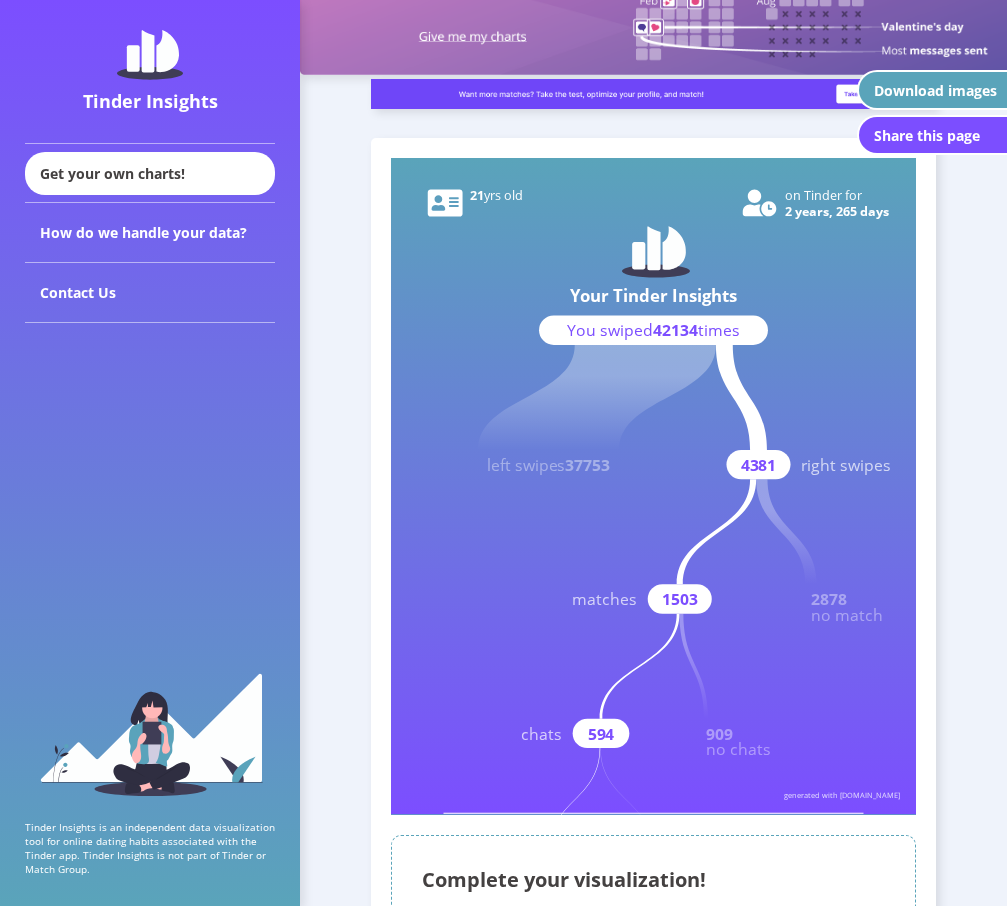 click on "4381" 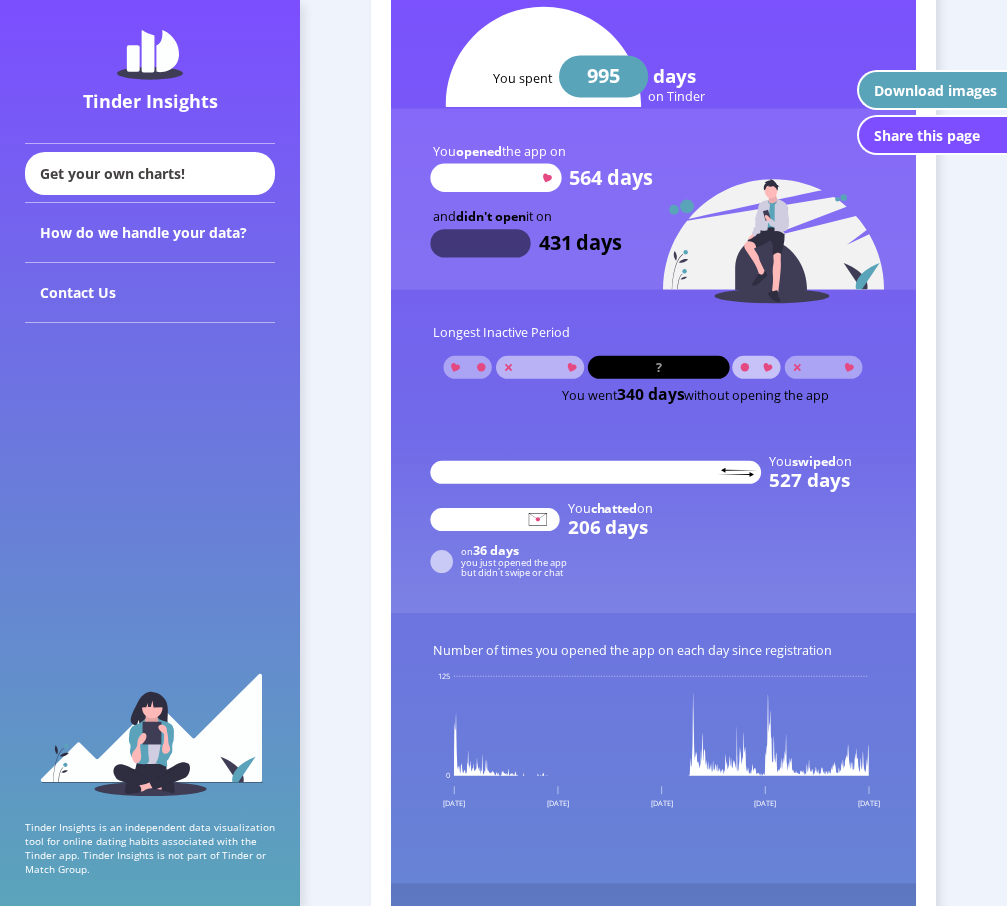 scroll, scrollTop: 1521, scrollLeft: 0, axis: vertical 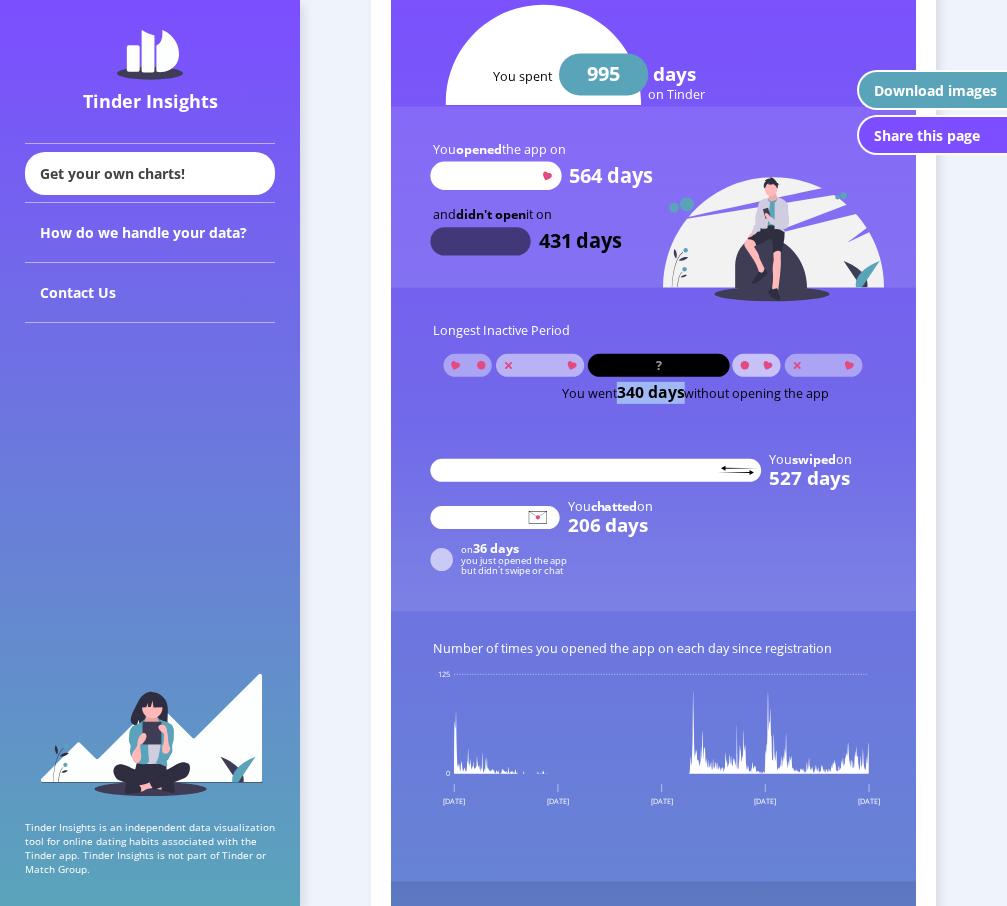 drag, startPoint x: 618, startPoint y: 392, endPoint x: 682, endPoint y: 393, distance: 64.00781 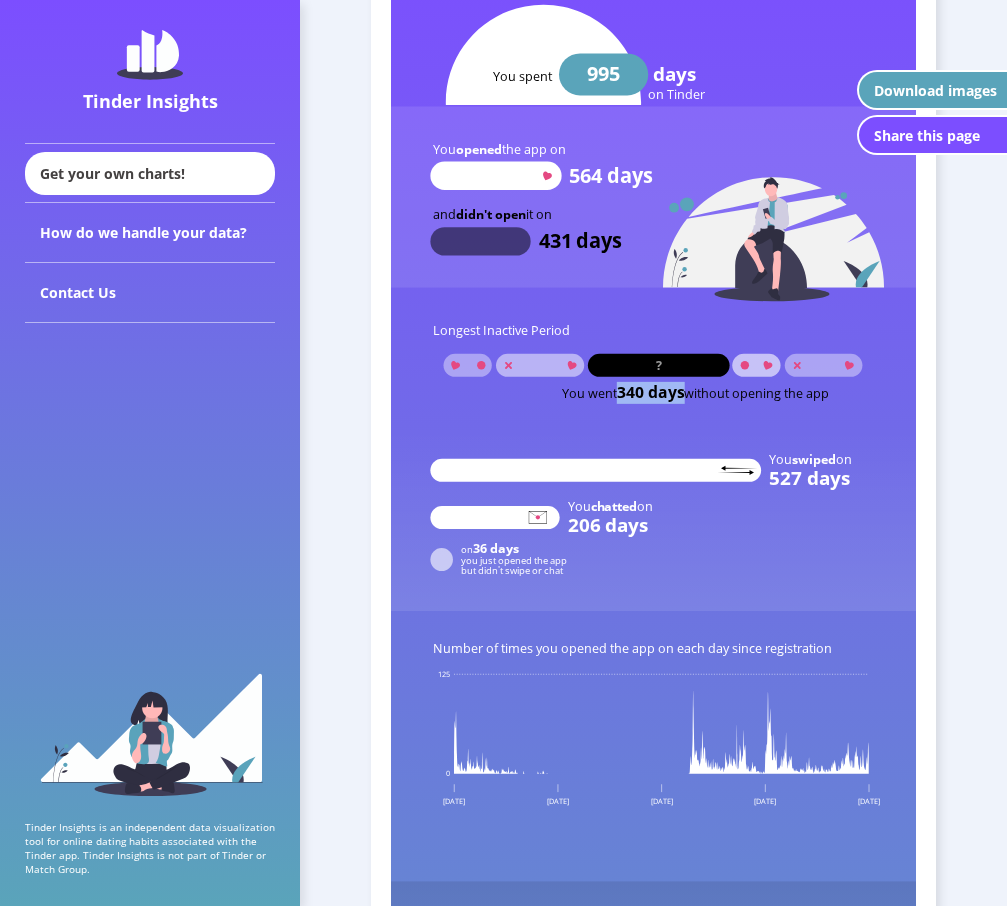 click on "340 days" 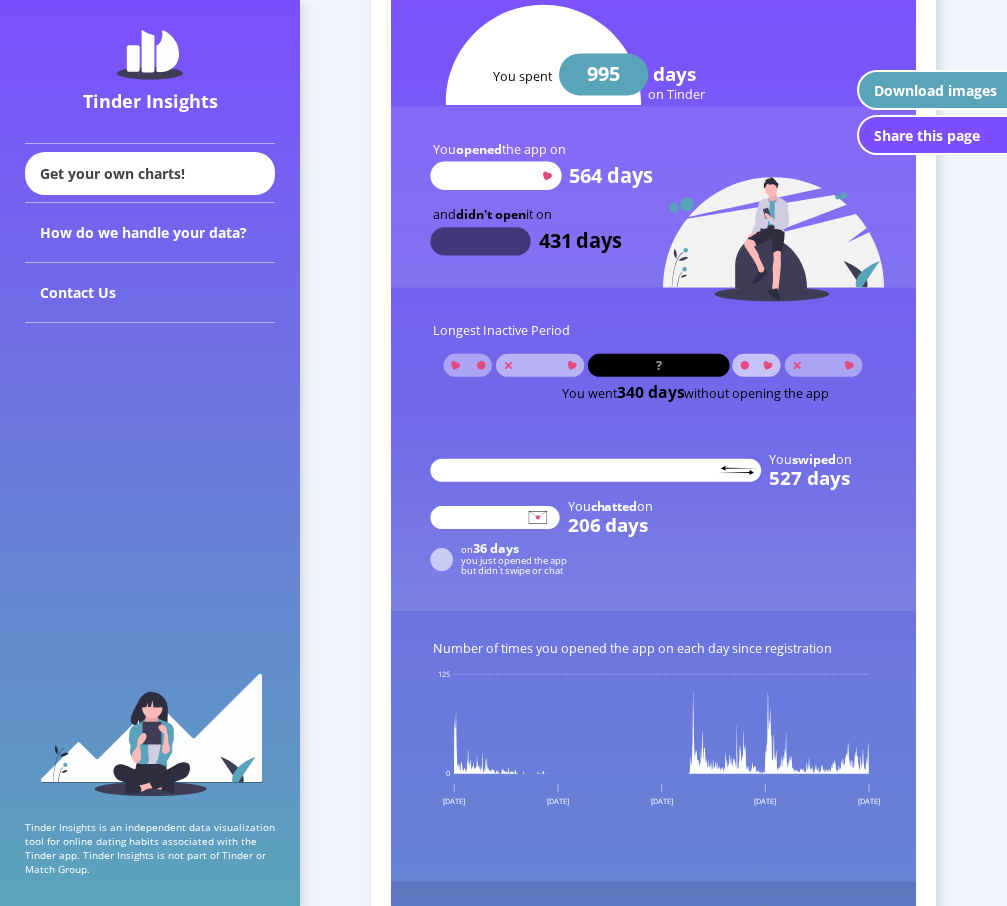 drag, startPoint x: 682, startPoint y: 393, endPoint x: 619, endPoint y: 394, distance: 63.007935 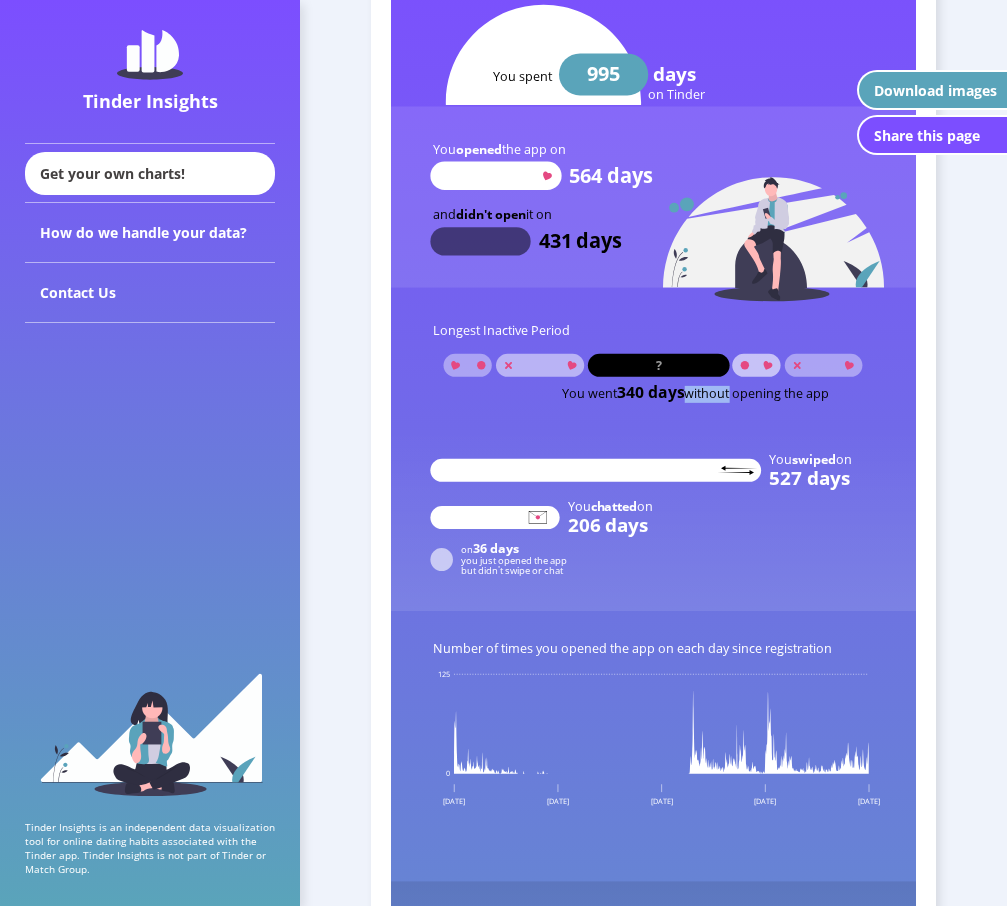 click on "without opening the app" 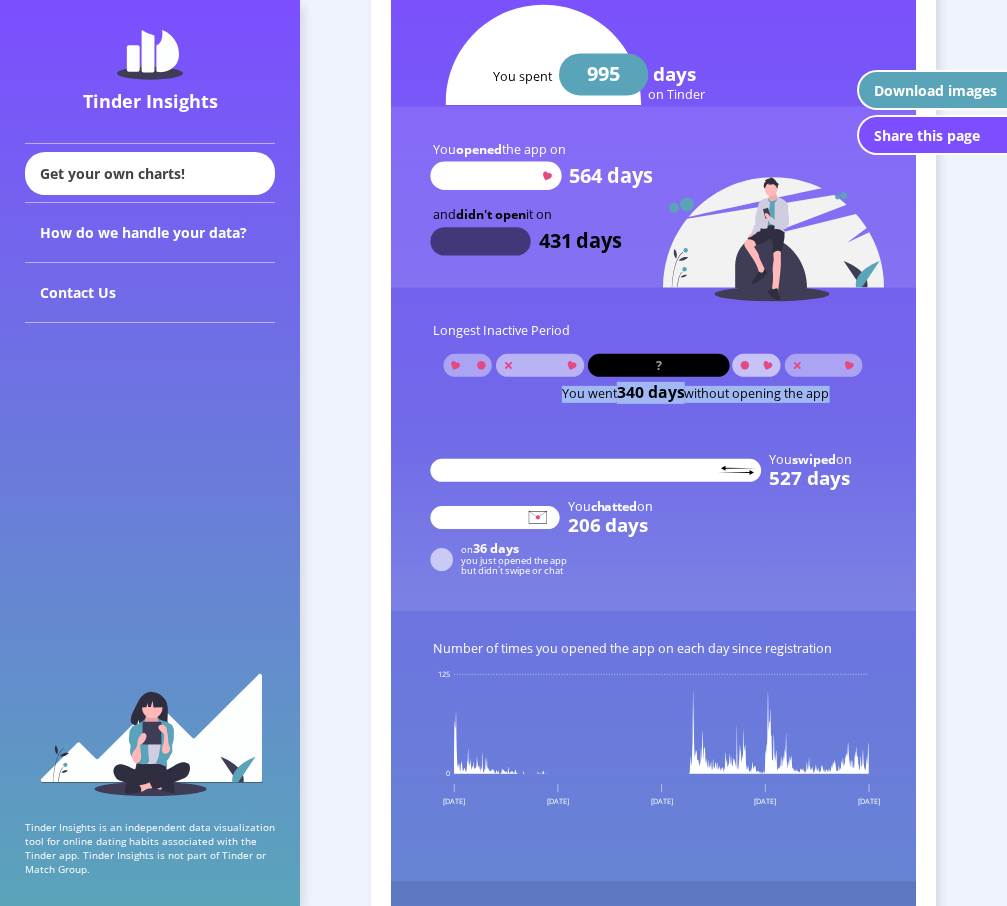 click on "without opening the app" 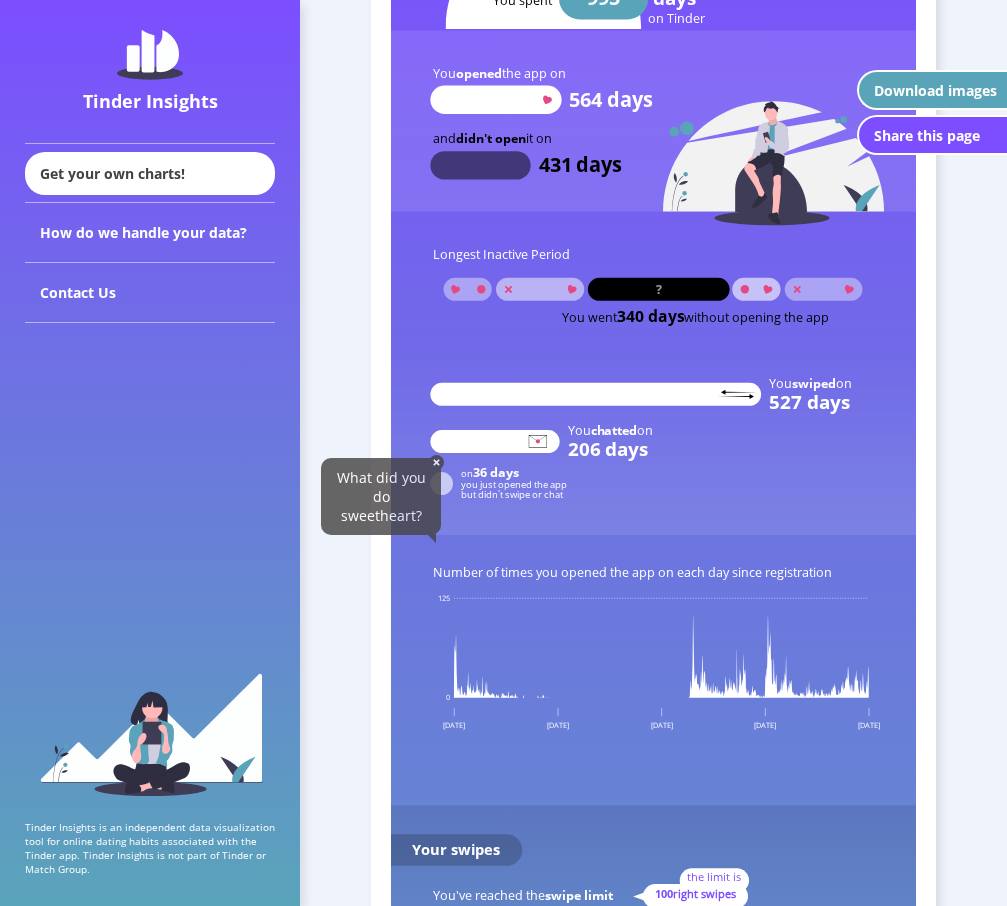 scroll, scrollTop: 1634, scrollLeft: 0, axis: vertical 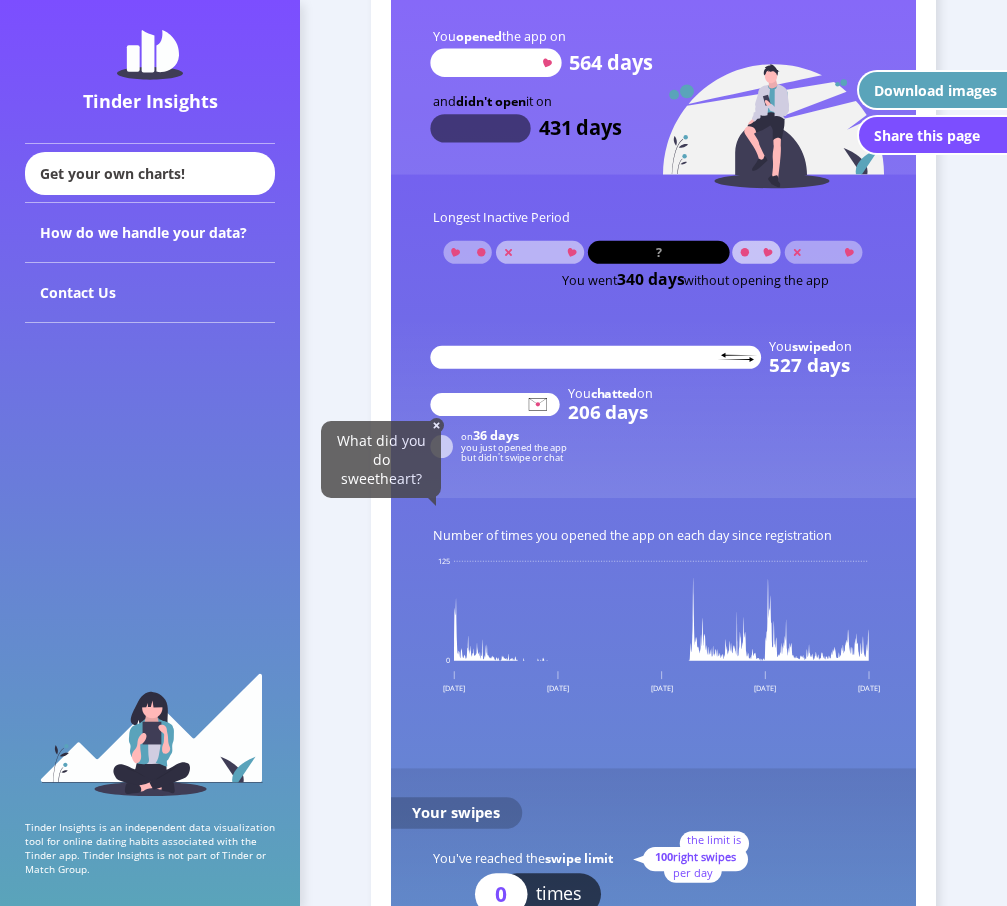 click at bounding box center [436, 425] 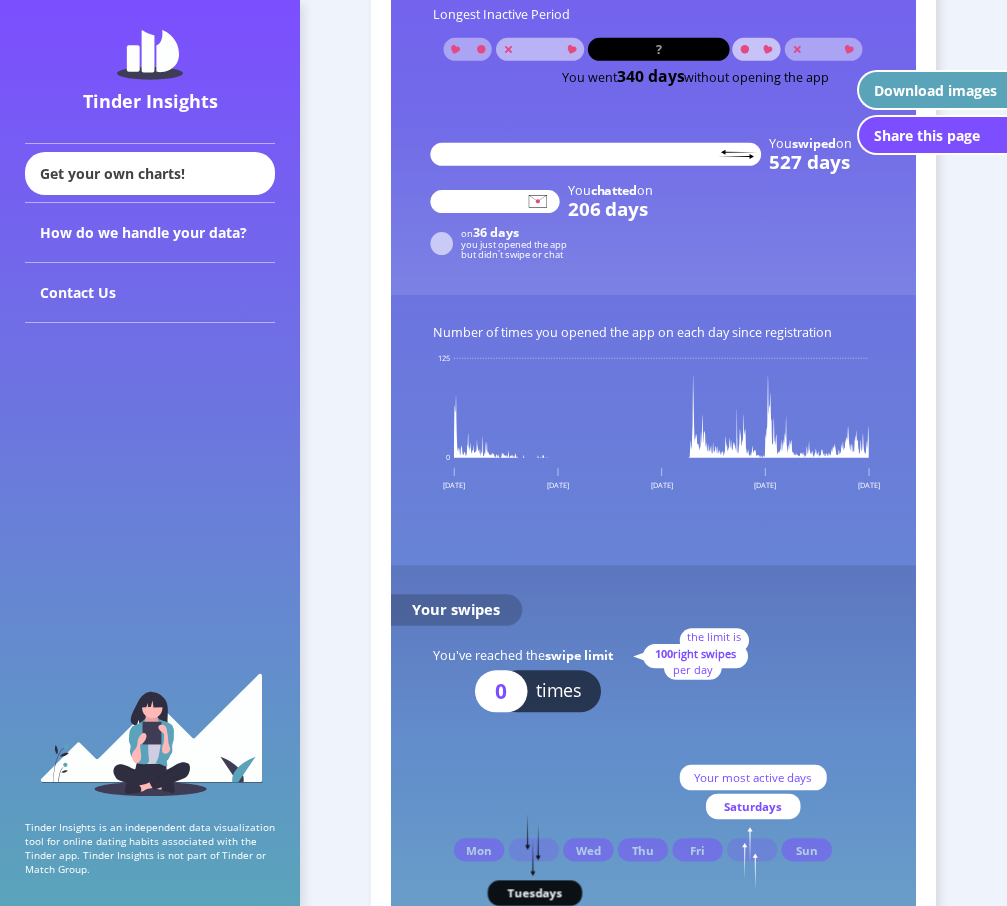 scroll, scrollTop: 1838, scrollLeft: 0, axis: vertical 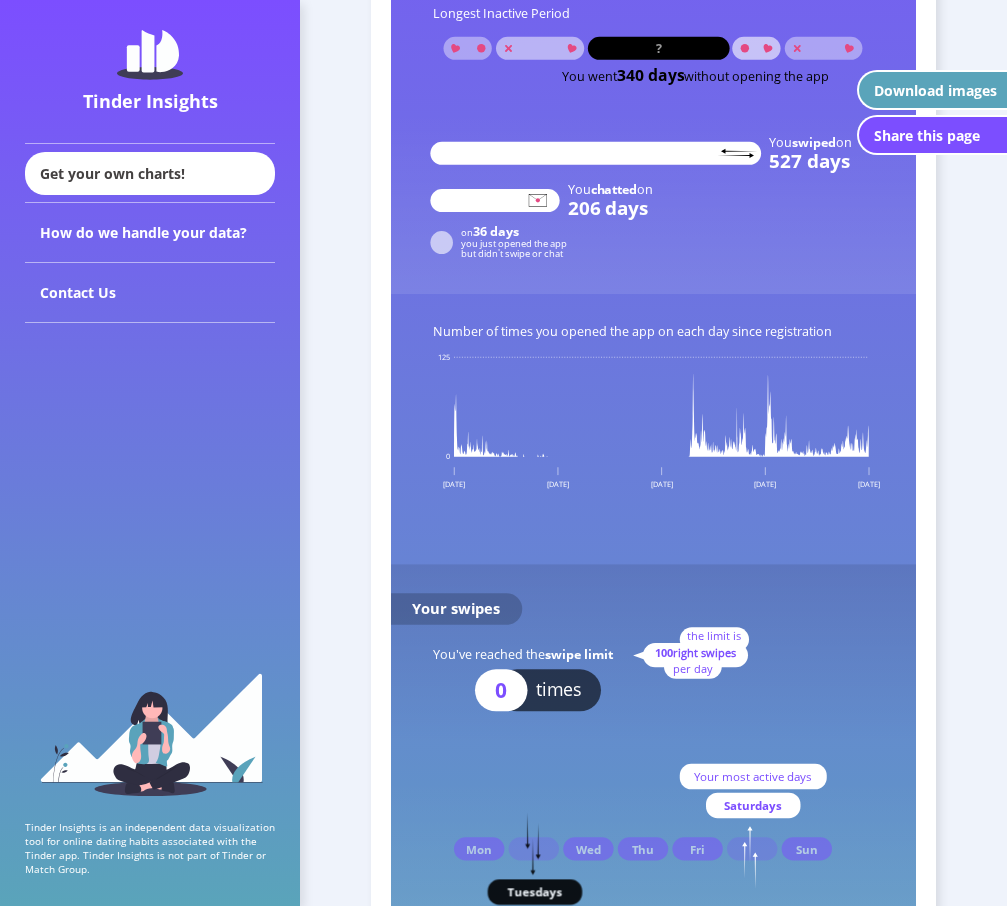 drag, startPoint x: 769, startPoint y: 412, endPoint x: 769, endPoint y: 424, distance: 12 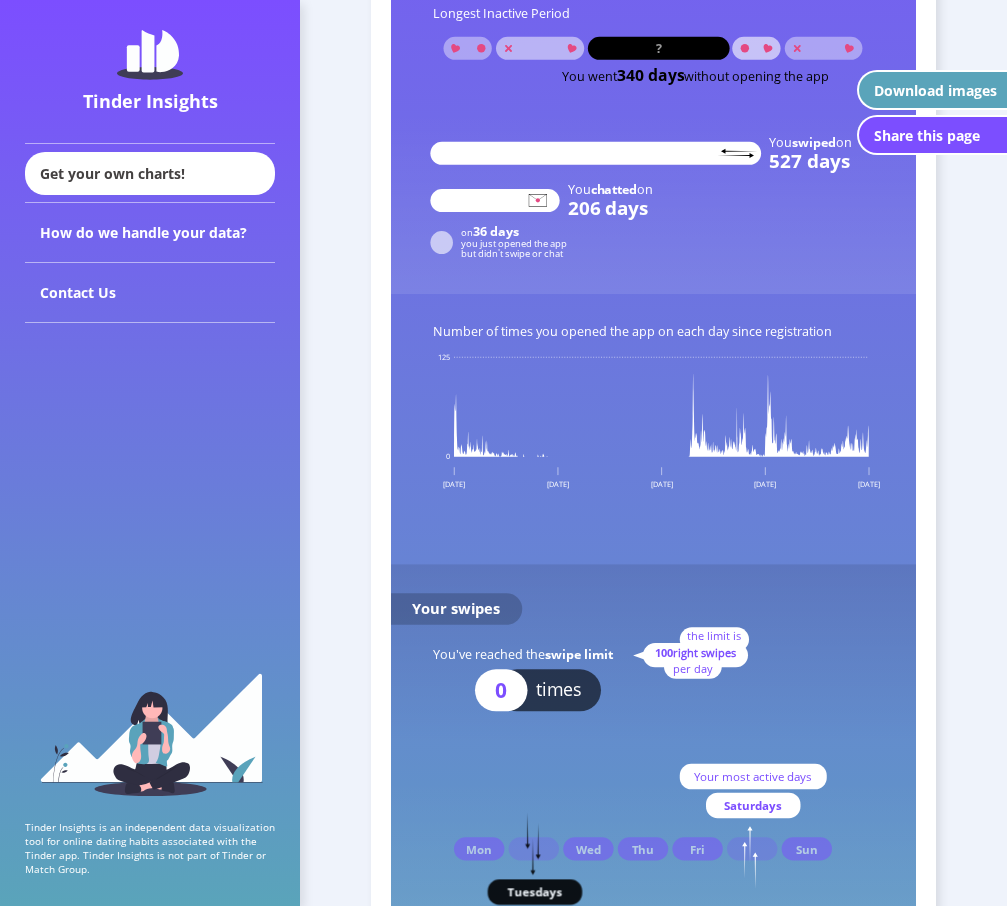 click 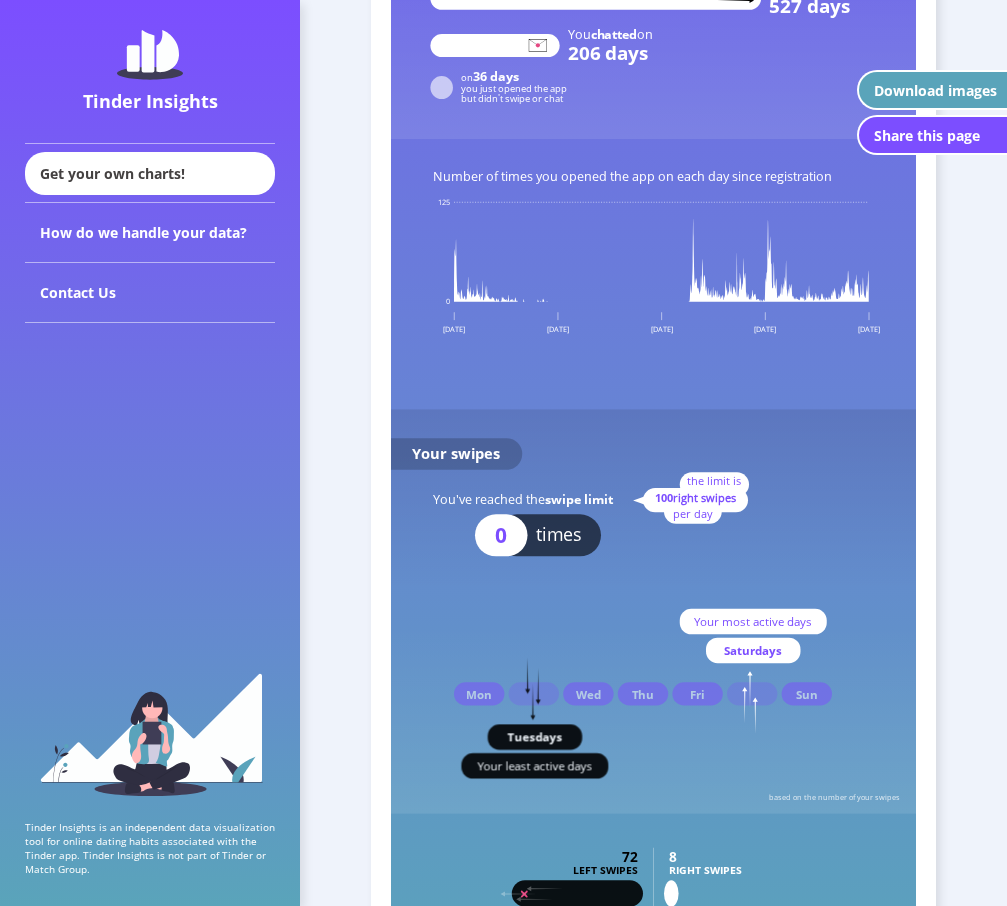 scroll, scrollTop: 2027, scrollLeft: 0, axis: vertical 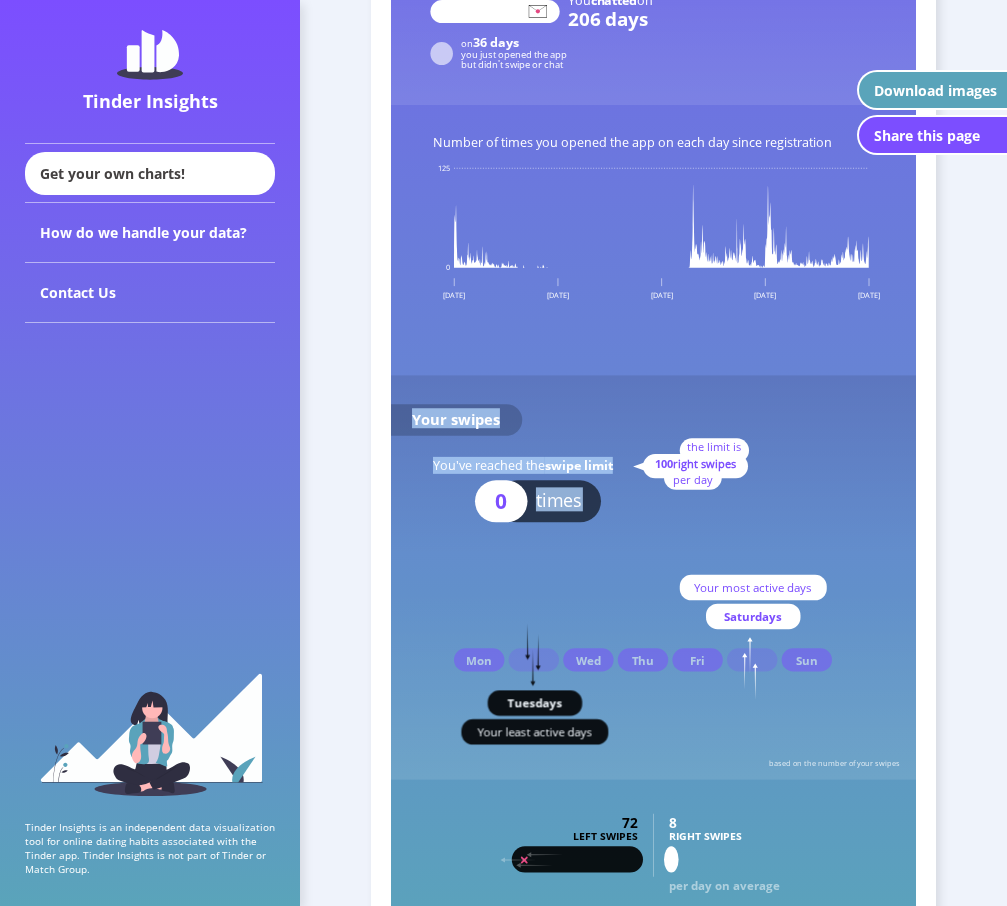 drag, startPoint x: 498, startPoint y: 500, endPoint x: 642, endPoint y: 502, distance: 144.01389 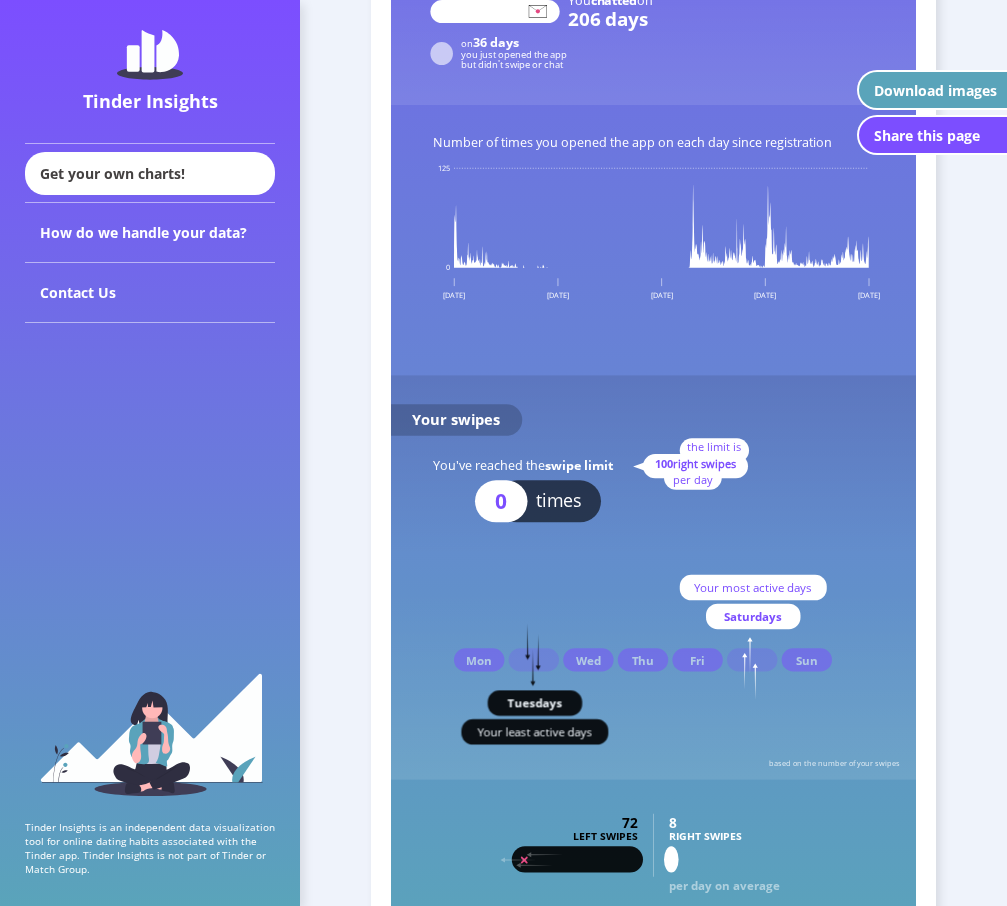 click 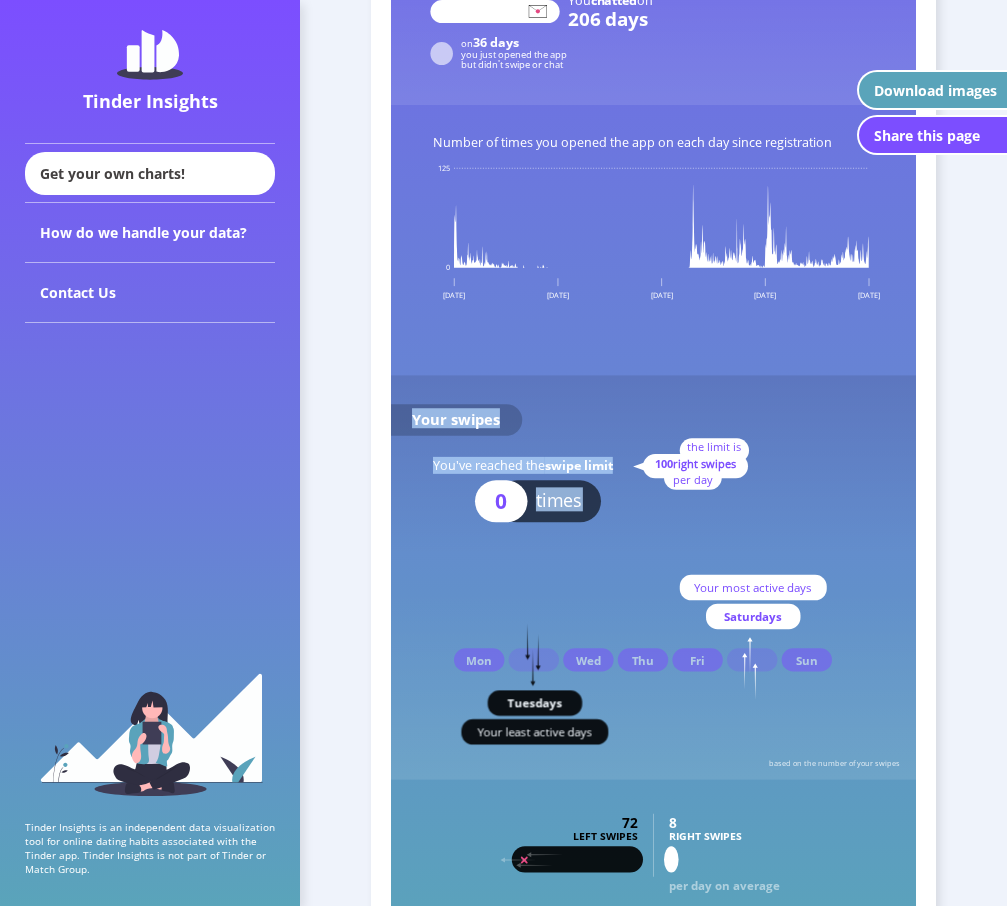 click 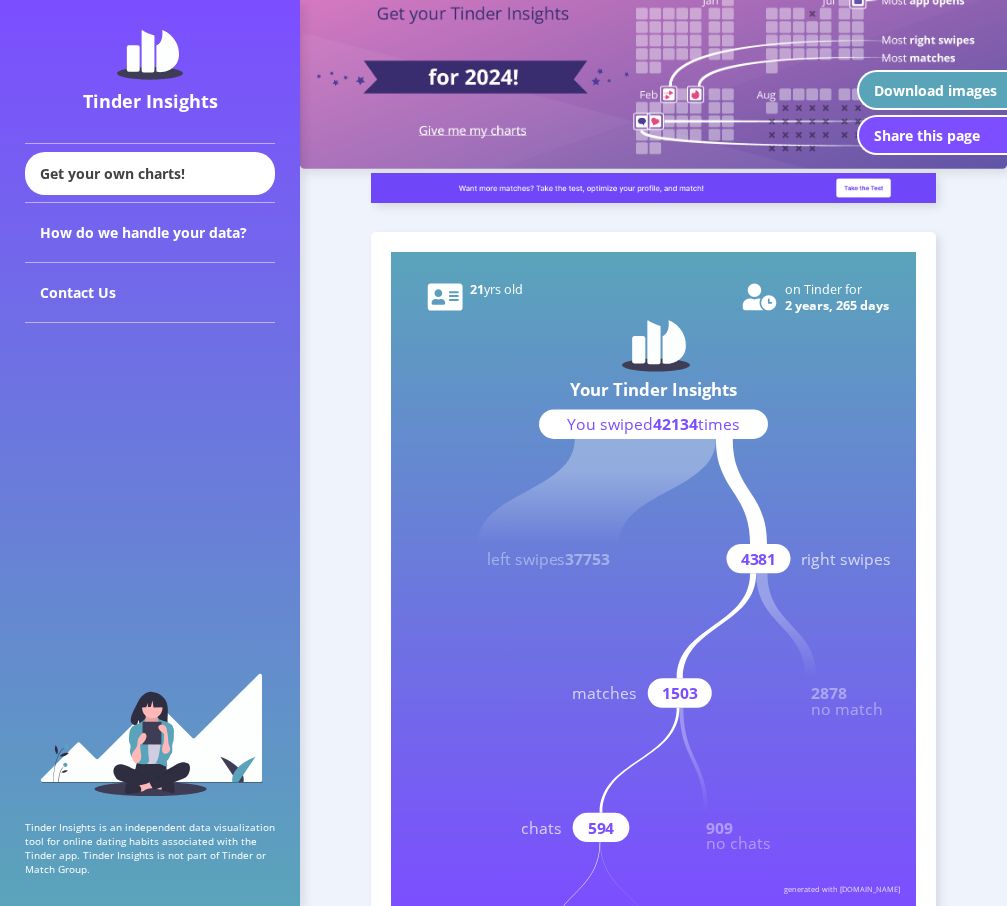 scroll, scrollTop: 0, scrollLeft: 0, axis: both 